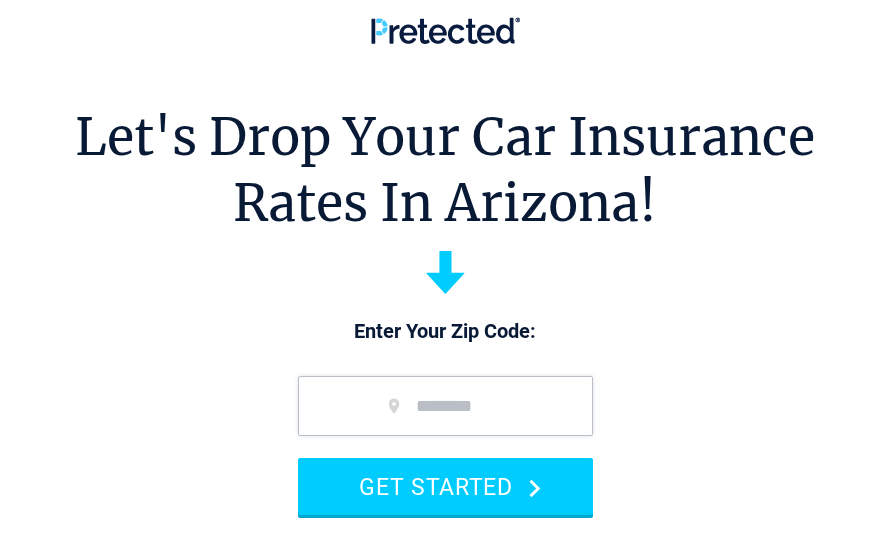 scroll, scrollTop: 0, scrollLeft: 0, axis: both 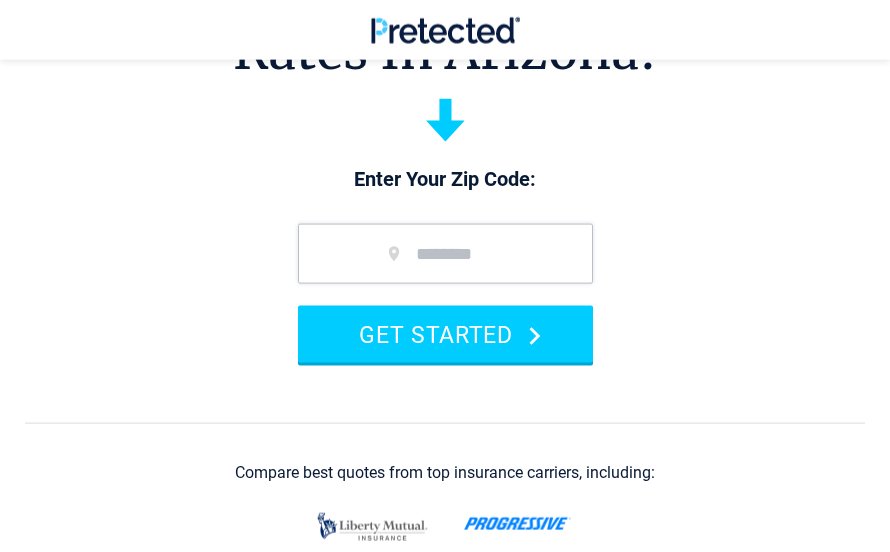click at bounding box center (445, 254) 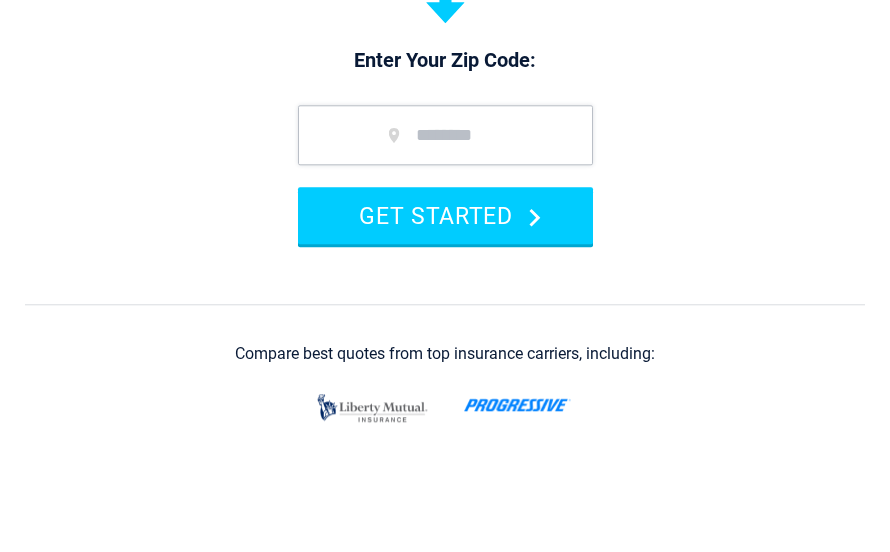 type on "*****" 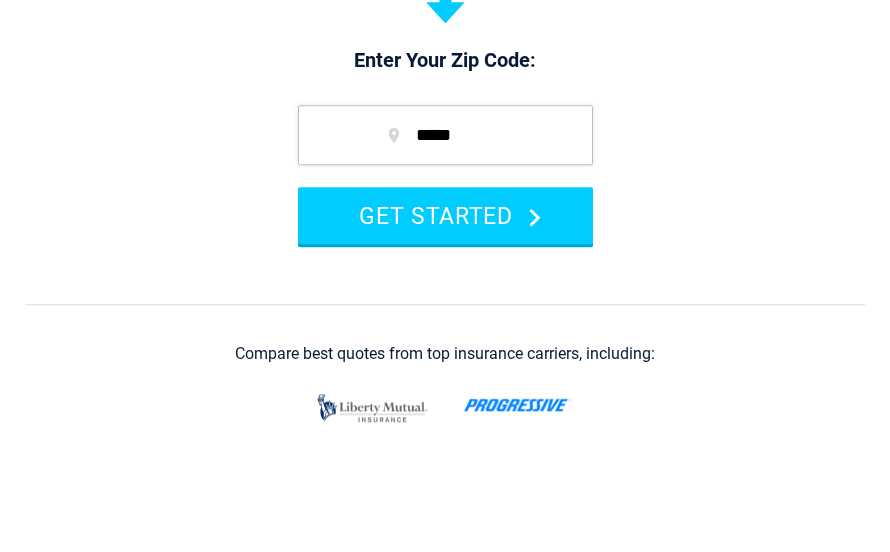 scroll, scrollTop: 271, scrollLeft: 0, axis: vertical 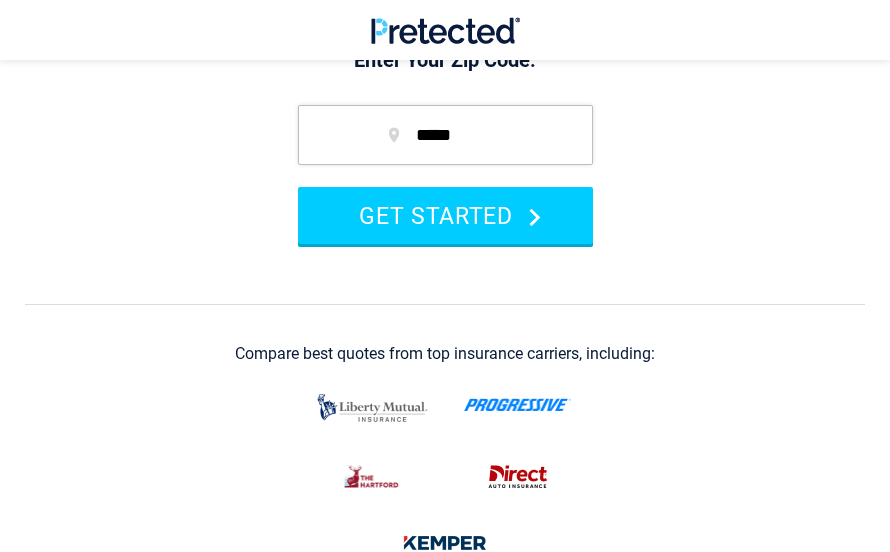click on "GET STARTED" at bounding box center [445, 215] 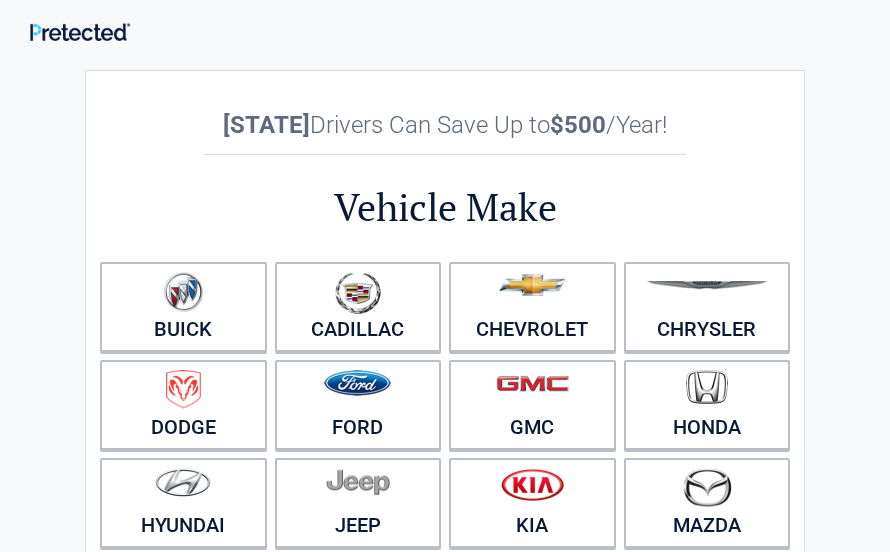 scroll, scrollTop: 0, scrollLeft: 0, axis: both 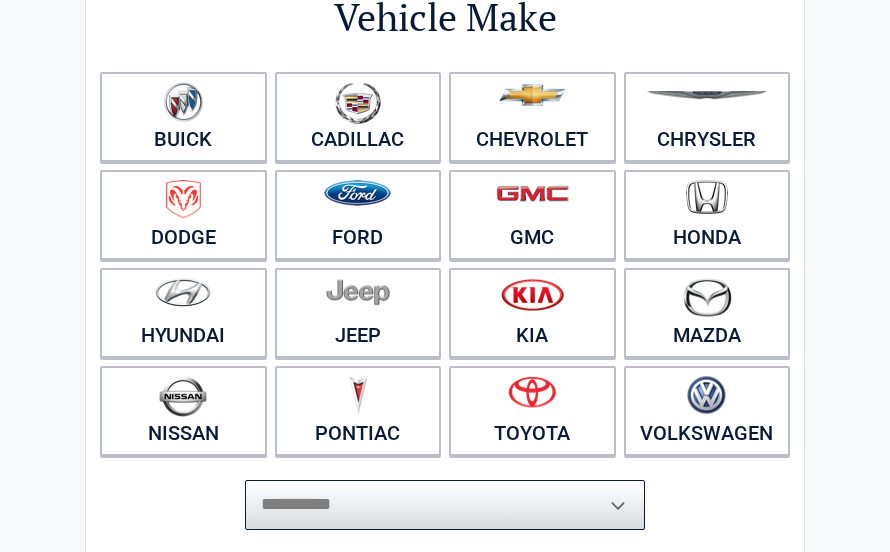 click on "**********" at bounding box center [445, 505] 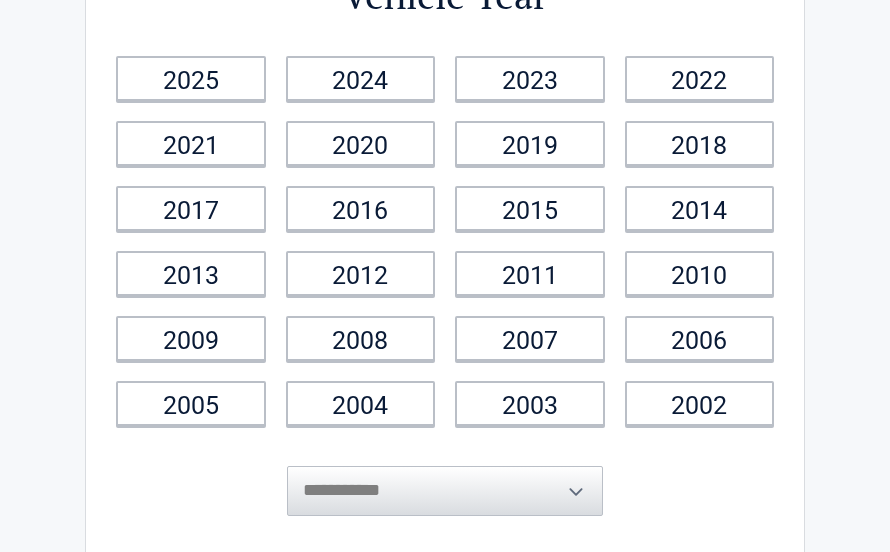 scroll, scrollTop: 0, scrollLeft: 0, axis: both 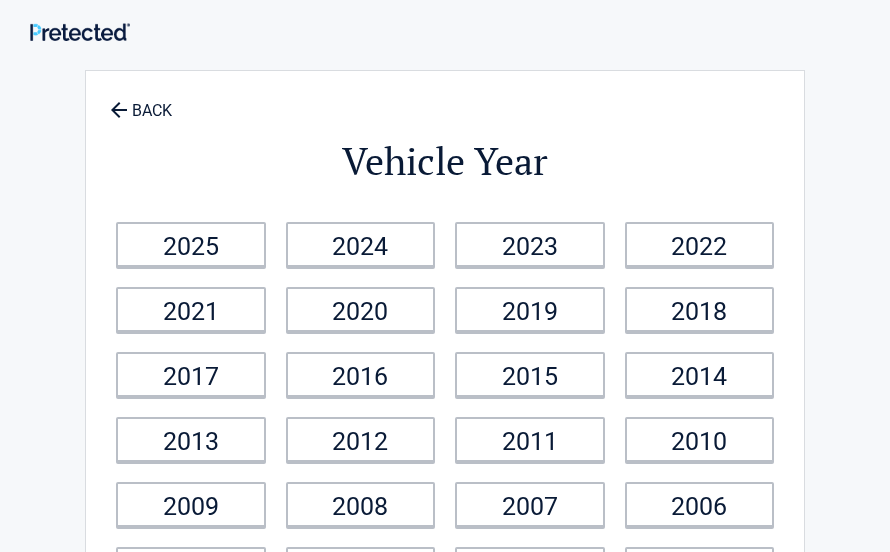 click on "BACK" at bounding box center (141, 101) 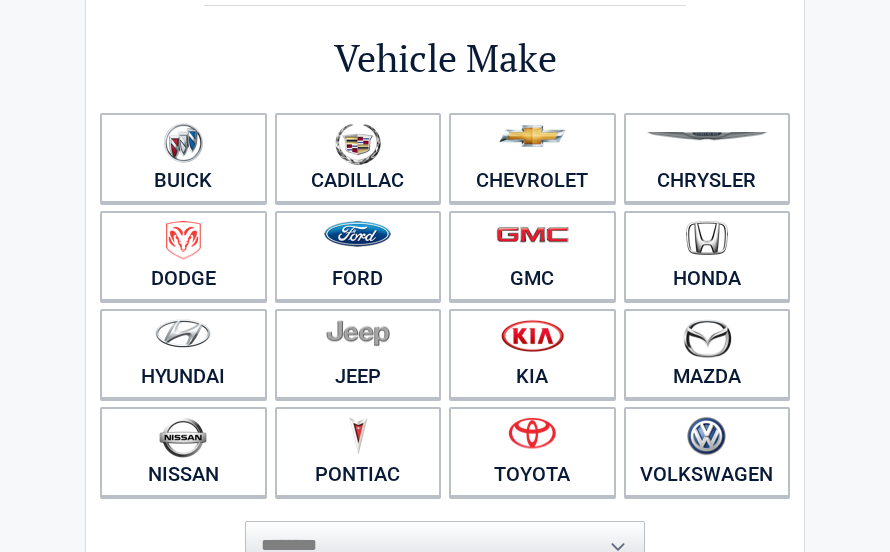 scroll, scrollTop: 148, scrollLeft: 0, axis: vertical 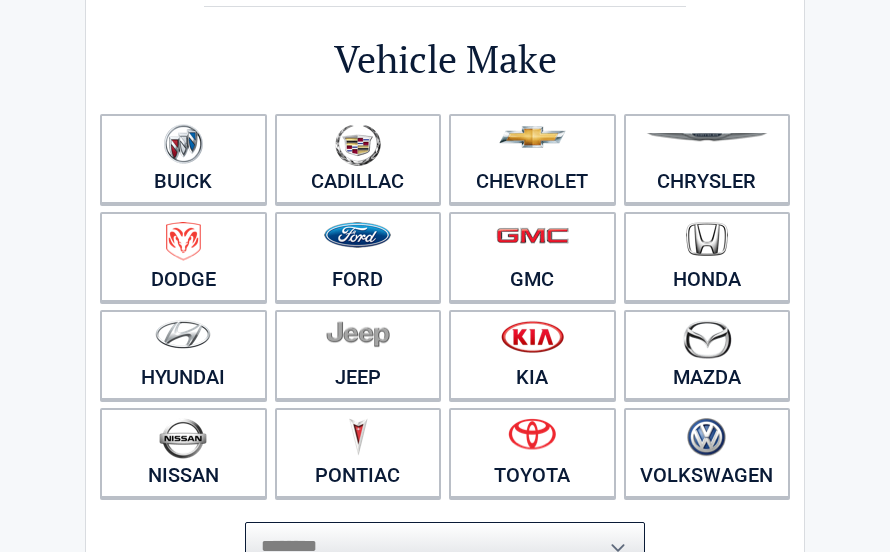 click on "**********" at bounding box center (445, 547) 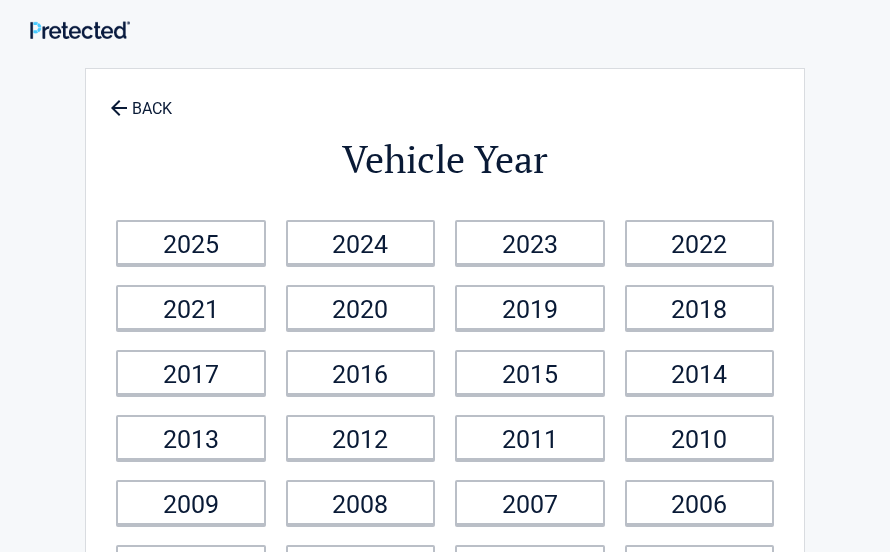 scroll, scrollTop: 0, scrollLeft: 0, axis: both 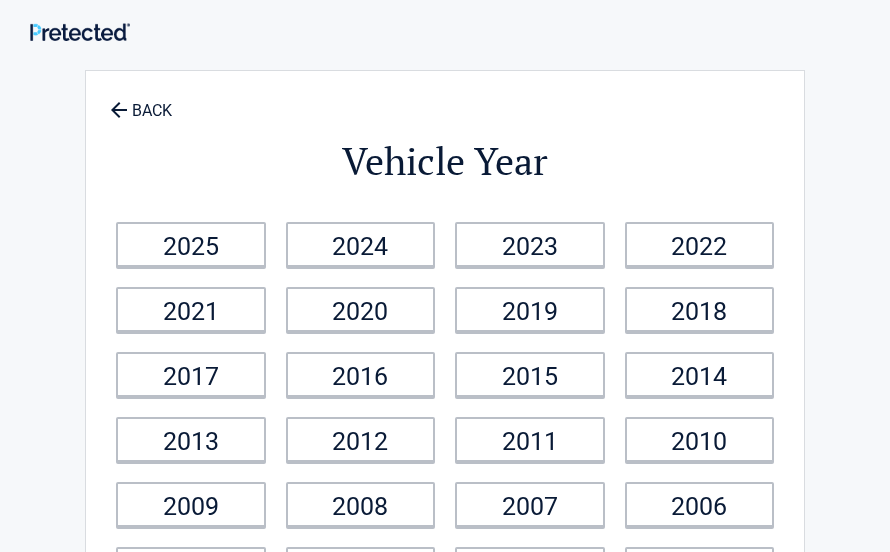 click 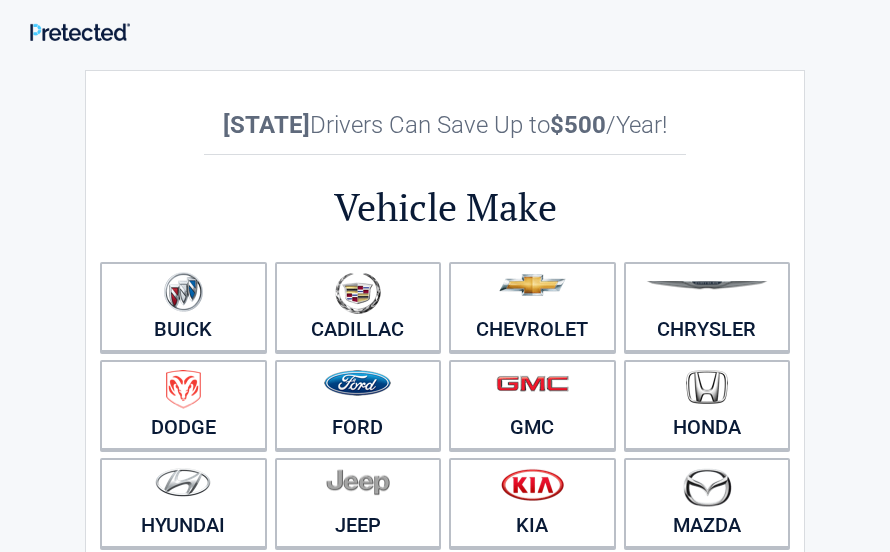 click on "Vehicle Make" at bounding box center [445, 207] 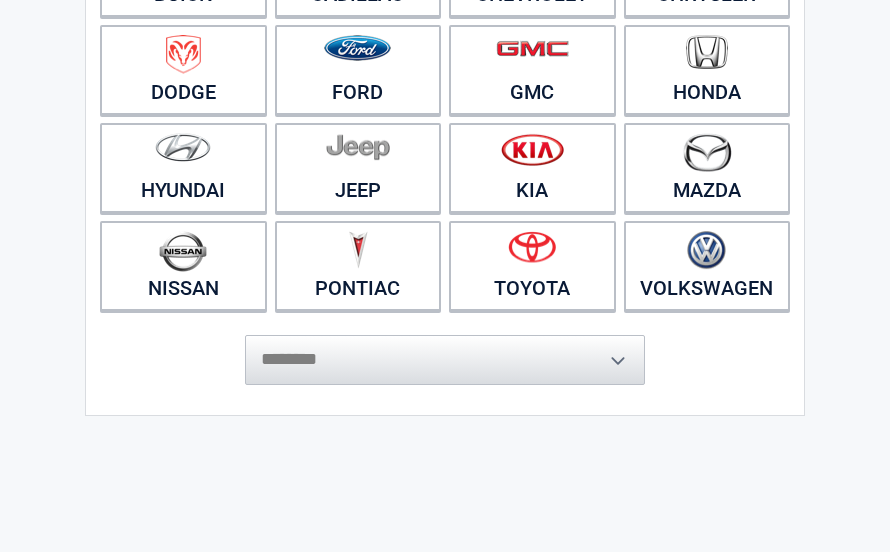 scroll, scrollTop: 335, scrollLeft: 0, axis: vertical 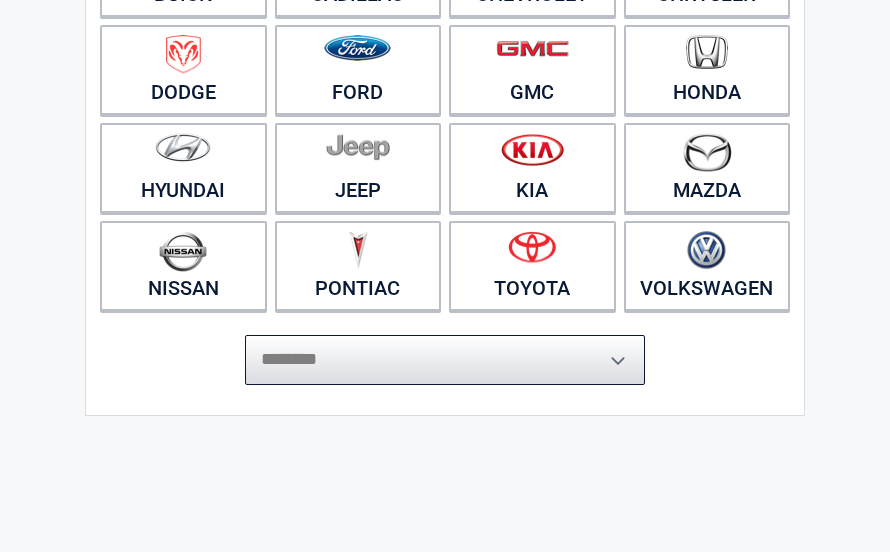 click on "**********" at bounding box center [445, 360] 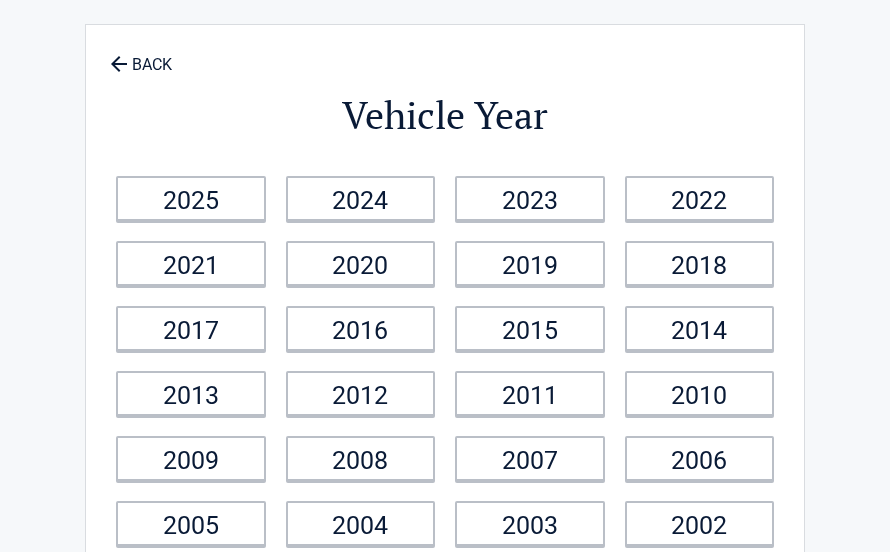 scroll, scrollTop: 0, scrollLeft: 0, axis: both 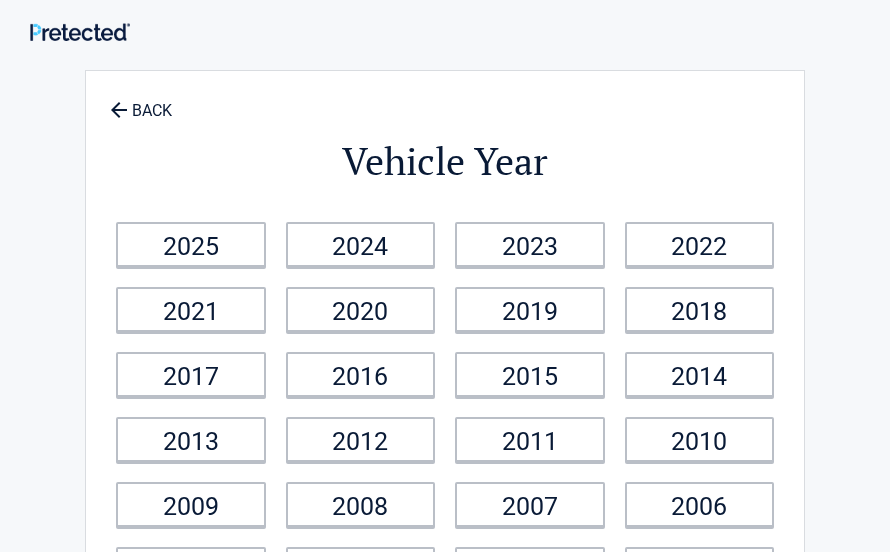 click on "2020" at bounding box center (361, 309) 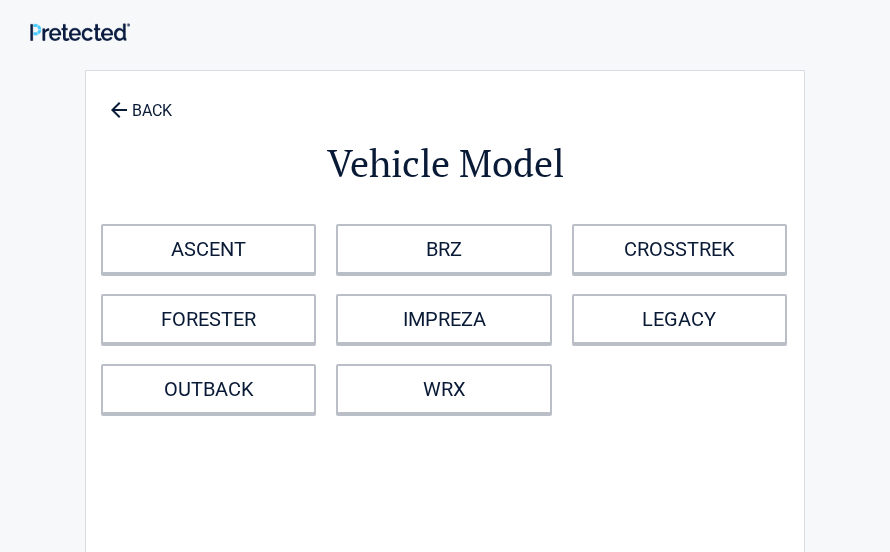 click on "FORESTER" at bounding box center (208, 319) 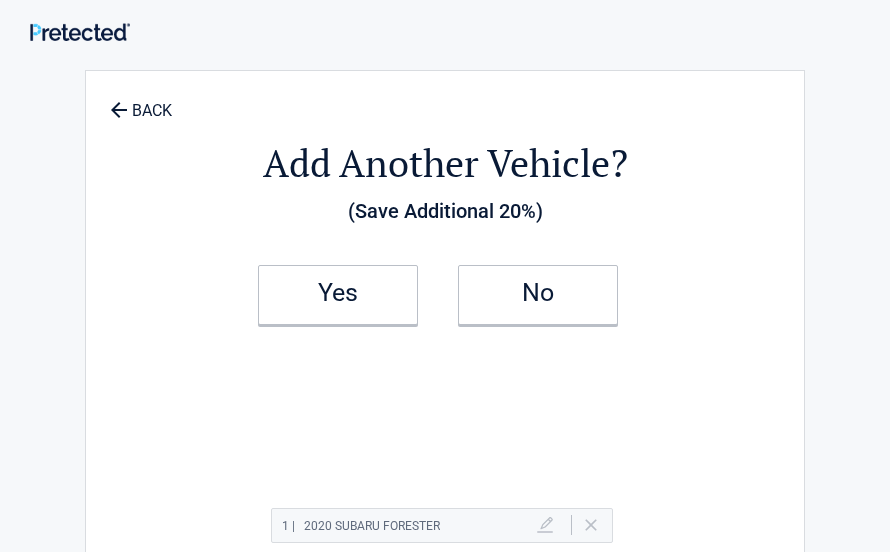 click on "No" at bounding box center [538, 295] 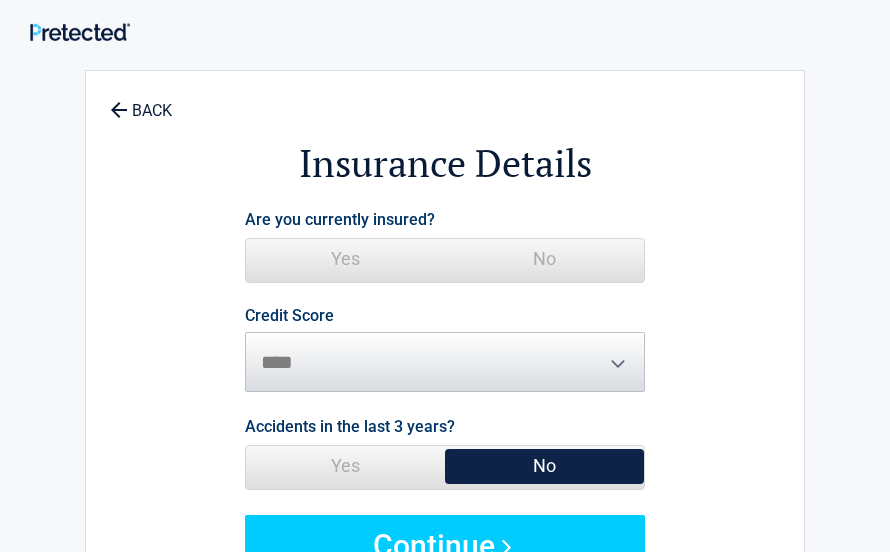 click on "Credit Score
*********
****
*******
****" at bounding box center (445, 350) 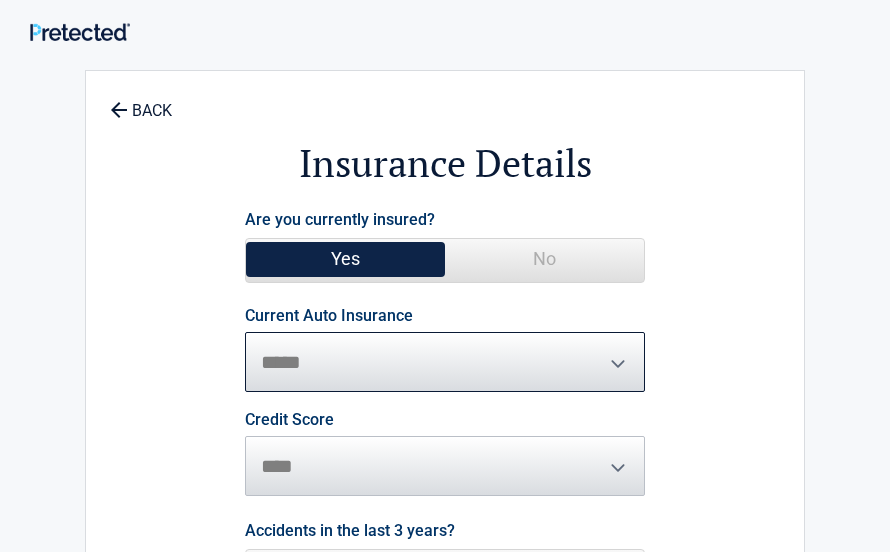click on "**********" at bounding box center [445, 362] 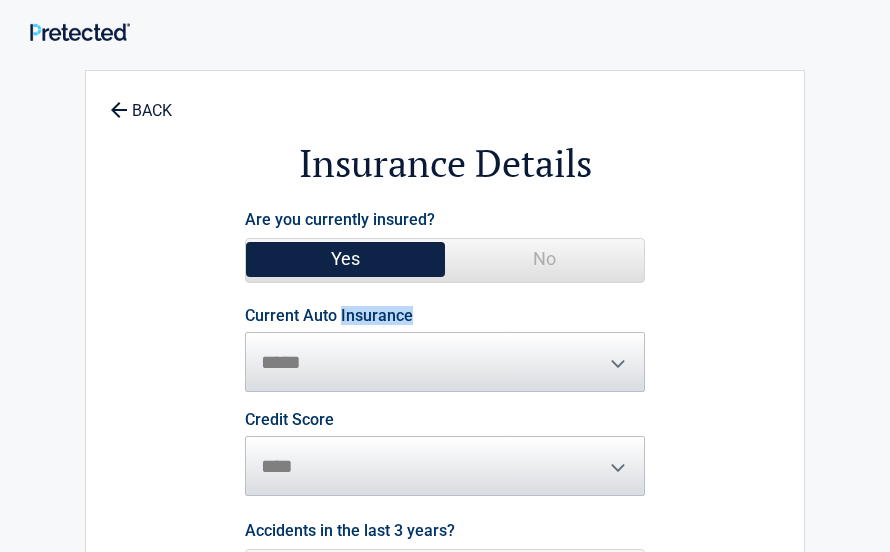 click on "**********" at bounding box center [445, 581] 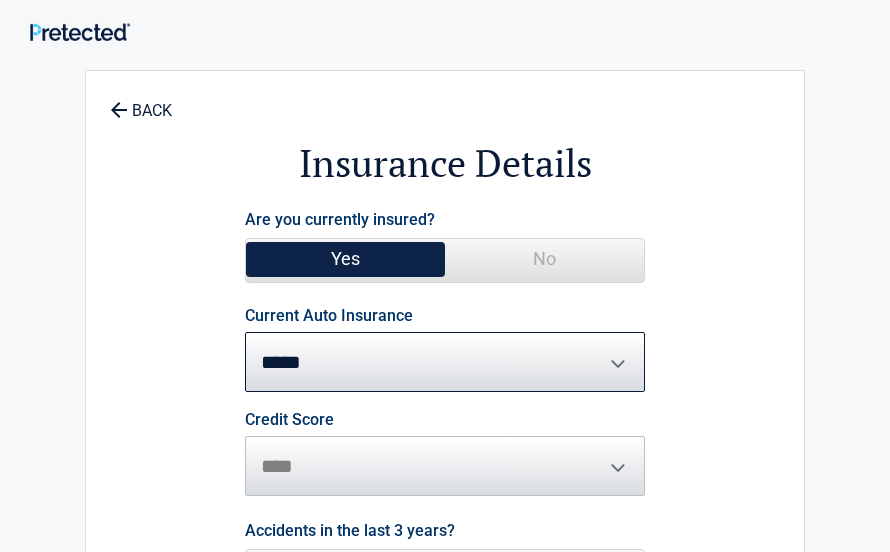 click on "**********" at bounding box center [445, 362] 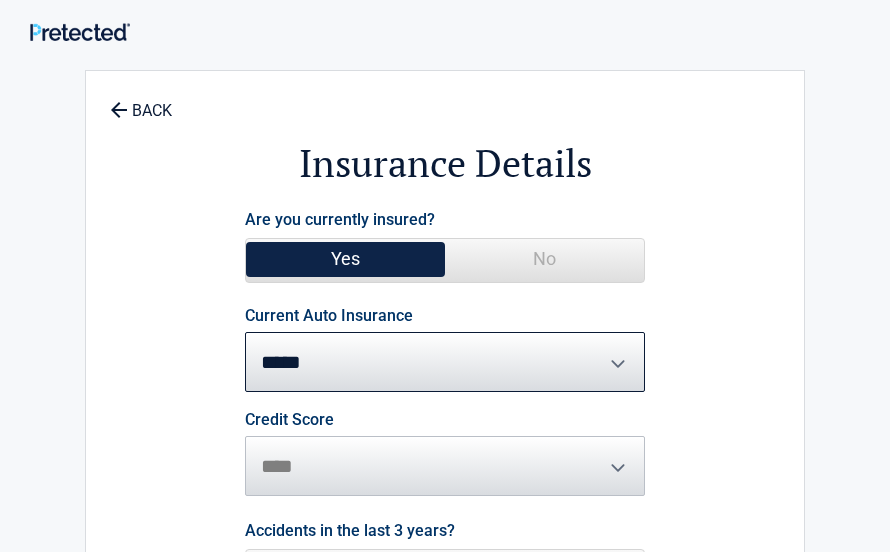 select on "*****" 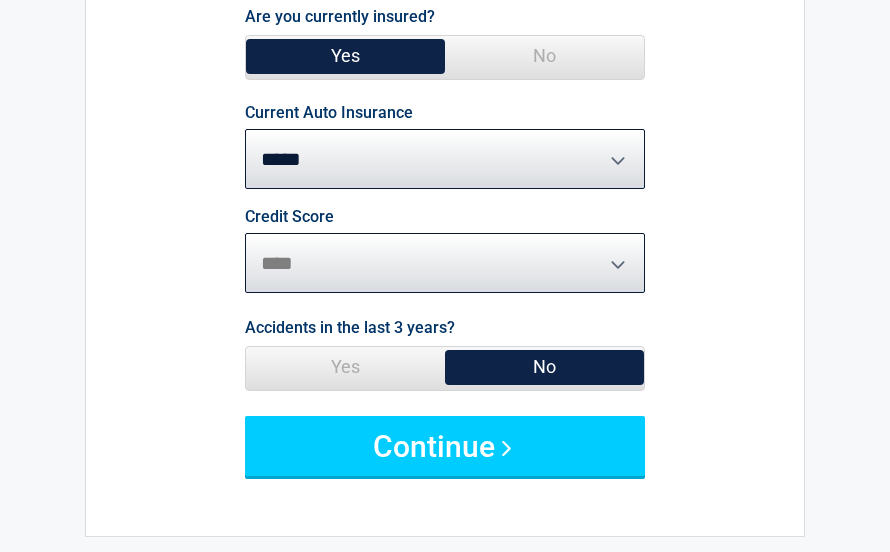click on "*********
****
*******
****" at bounding box center (445, 263) 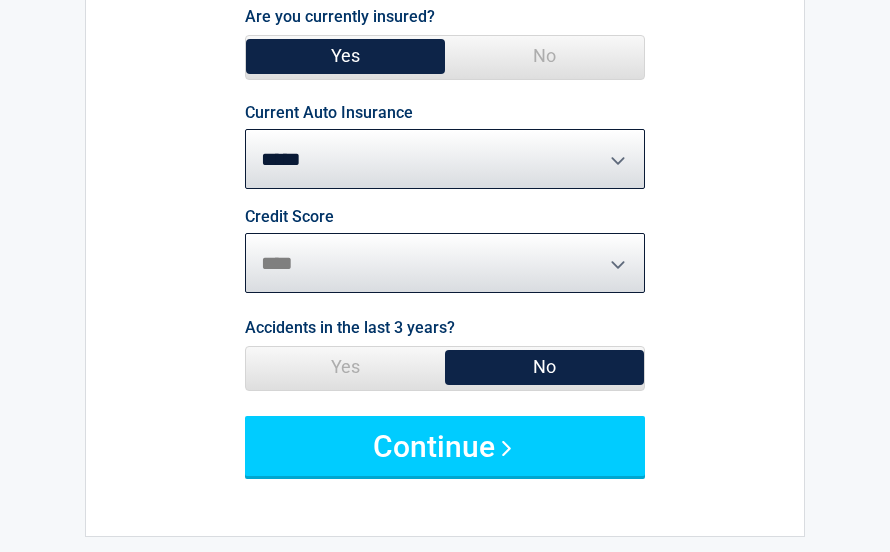 select on "*********" 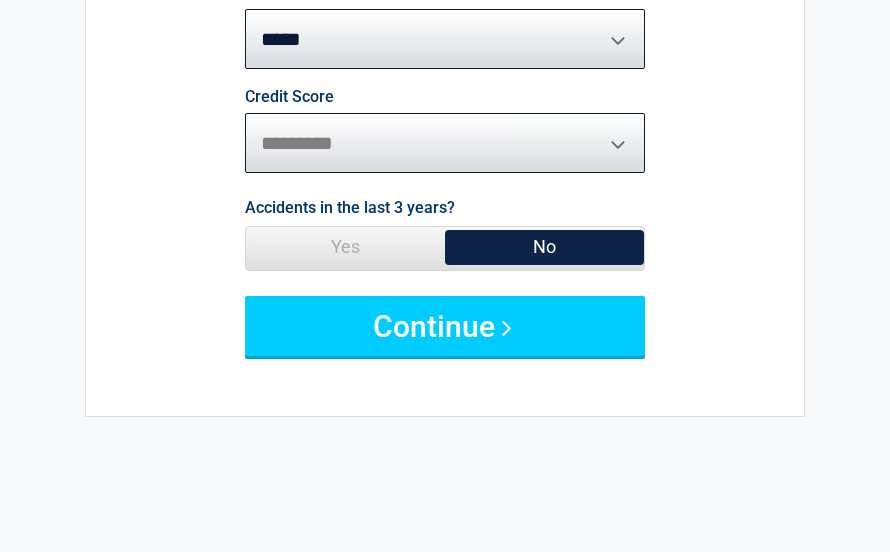 scroll, scrollTop: 323, scrollLeft: 0, axis: vertical 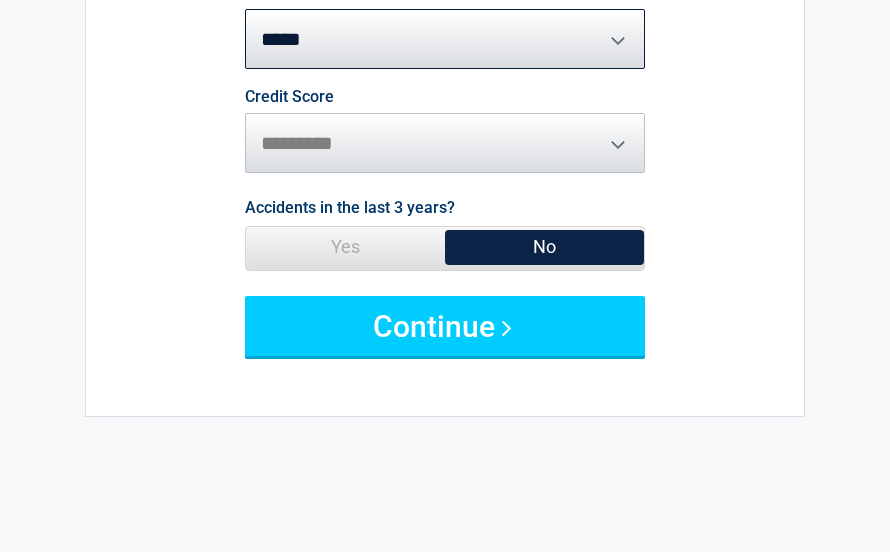 click on "No" at bounding box center [544, 247] 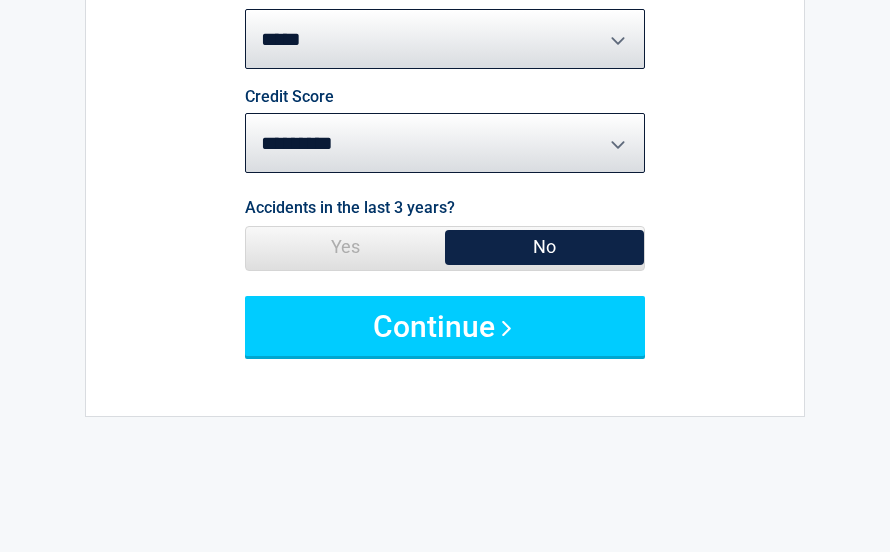 click on "Continue" at bounding box center [445, 326] 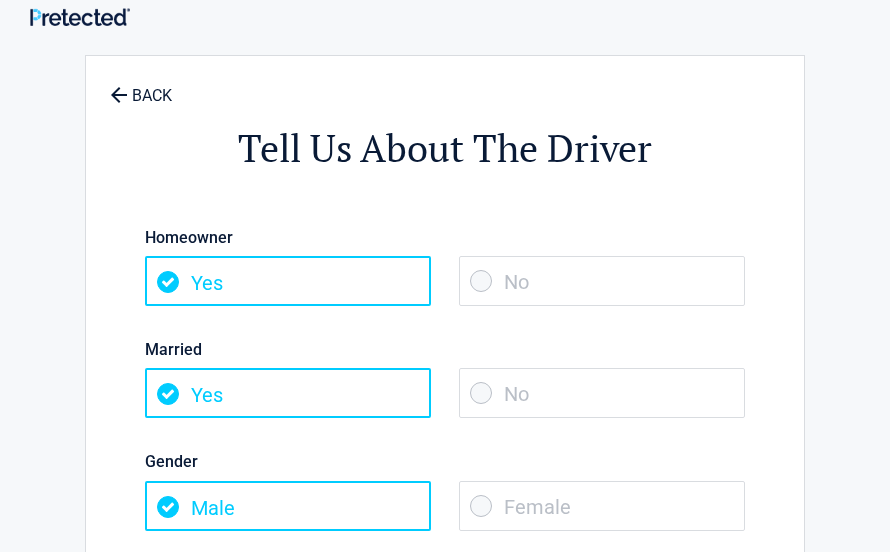 scroll, scrollTop: 0, scrollLeft: 0, axis: both 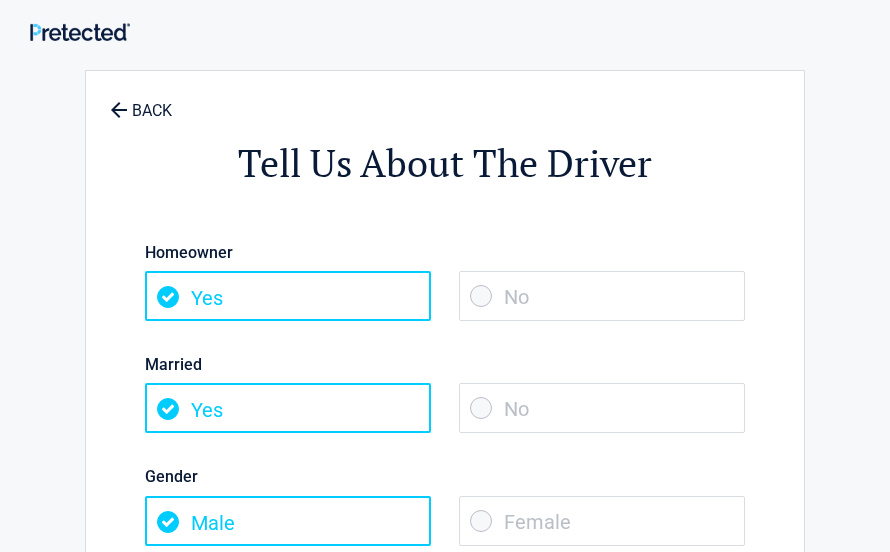 click on "No" at bounding box center [602, 296] 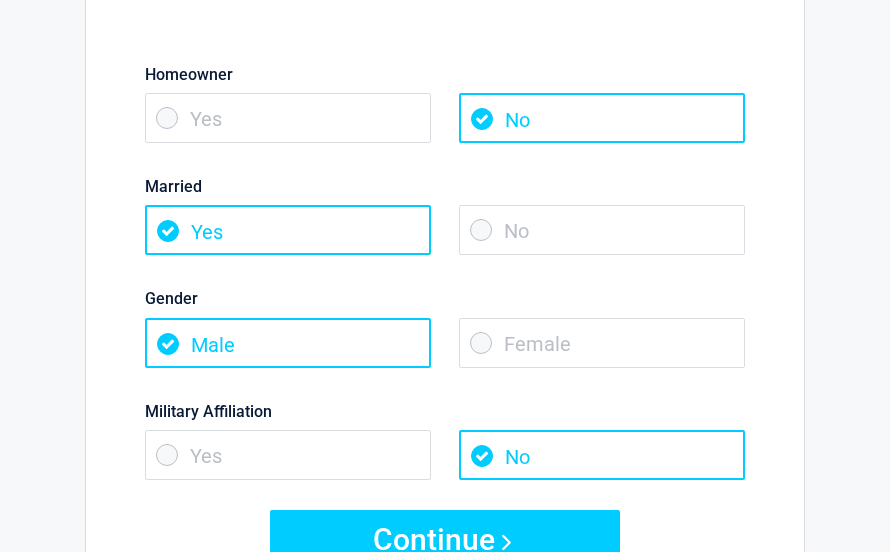 scroll, scrollTop: 183, scrollLeft: 0, axis: vertical 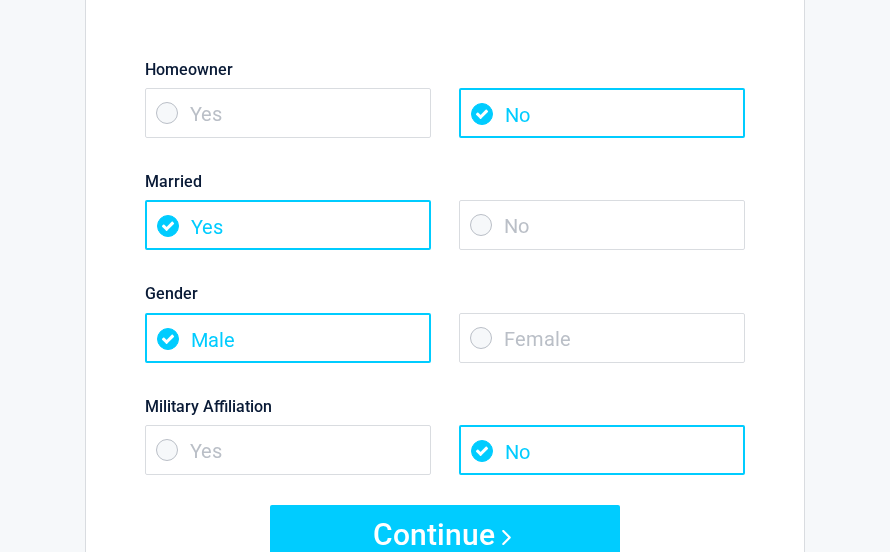 click on "No" at bounding box center (602, 225) 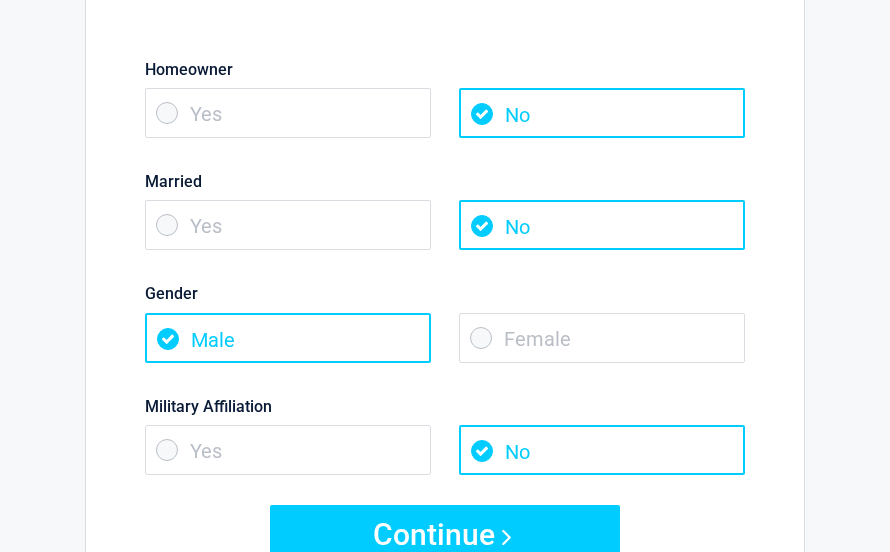 scroll, scrollTop: 183, scrollLeft: 0, axis: vertical 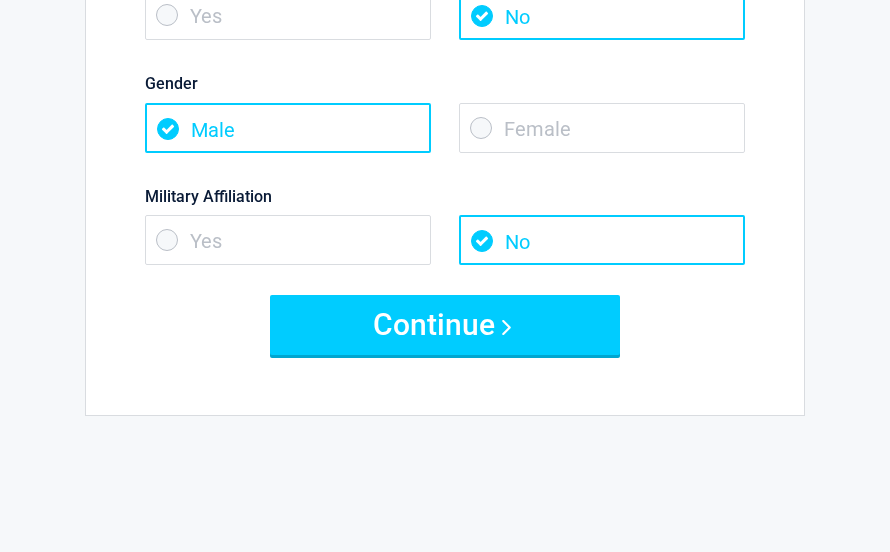 click on "Continue" at bounding box center [445, 325] 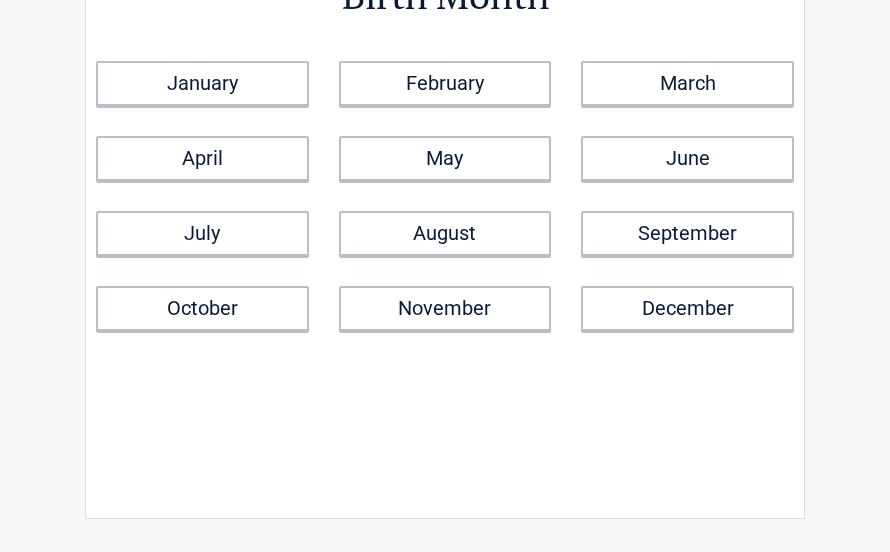 scroll, scrollTop: 0, scrollLeft: 0, axis: both 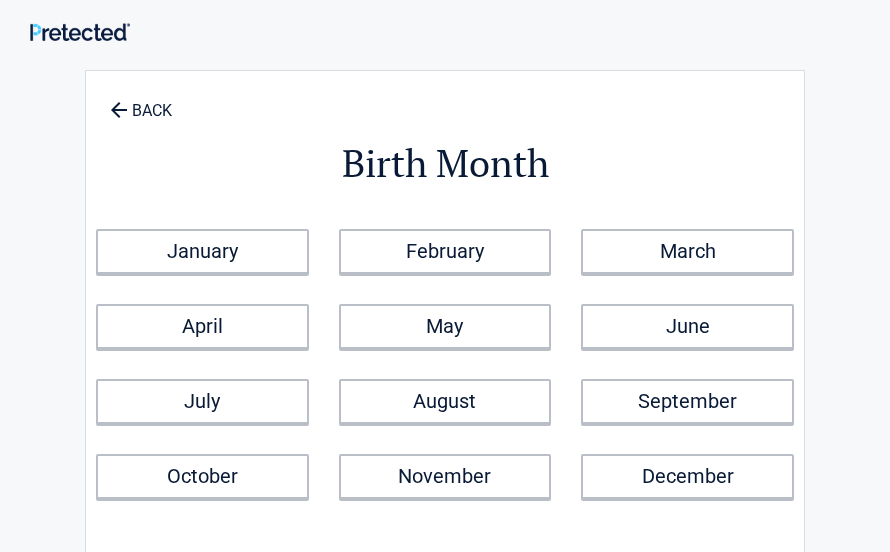 click on "October" at bounding box center (202, 476) 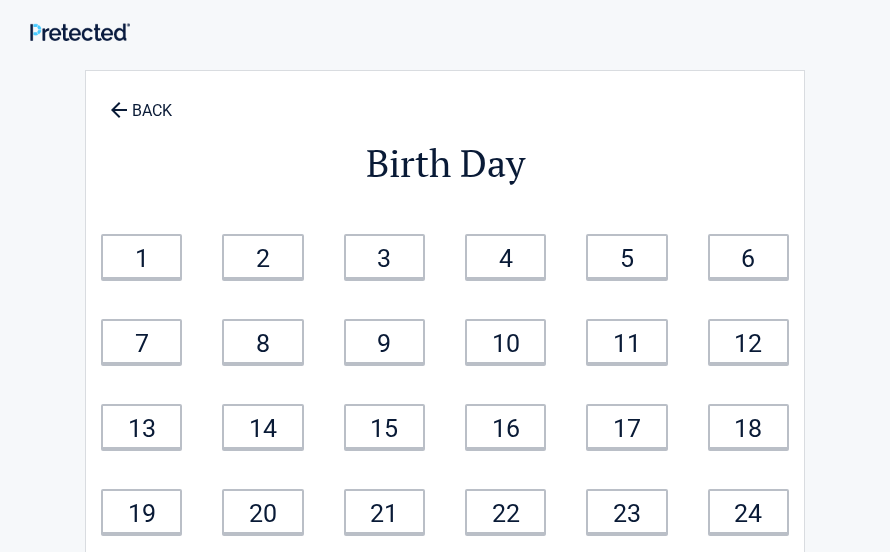 click on "8" at bounding box center [262, 341] 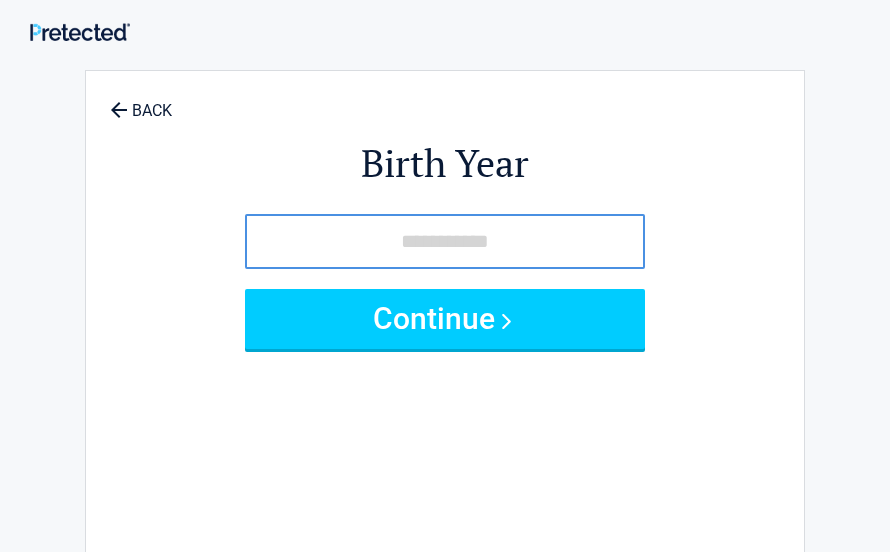 click at bounding box center (445, 241) 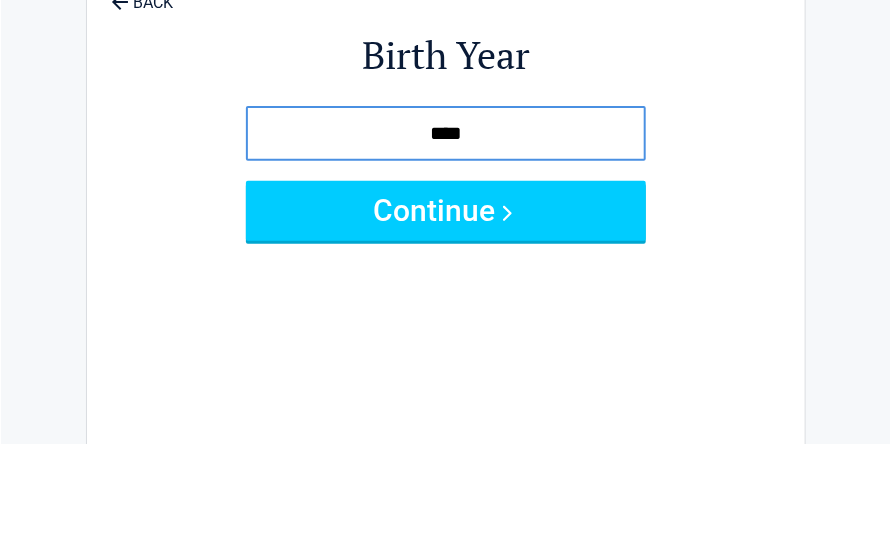 type on "****" 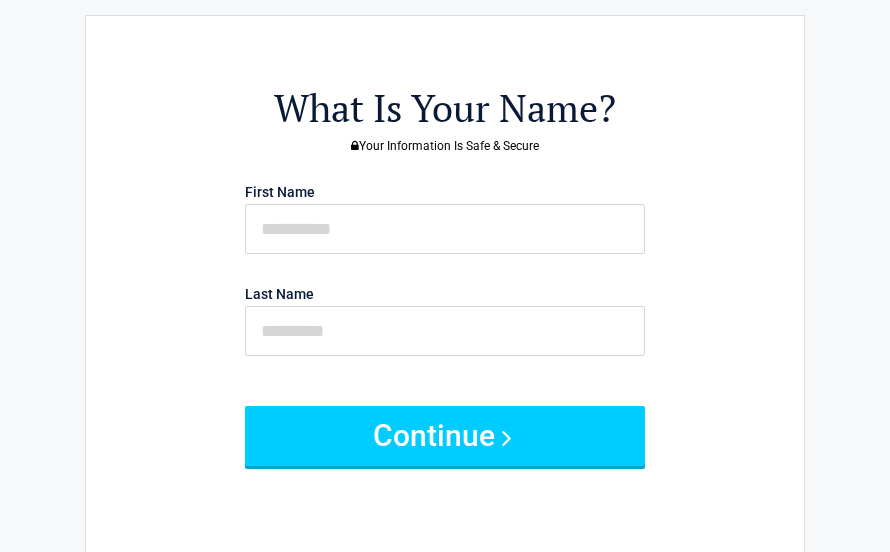 click on "Continue" at bounding box center [445, 436] 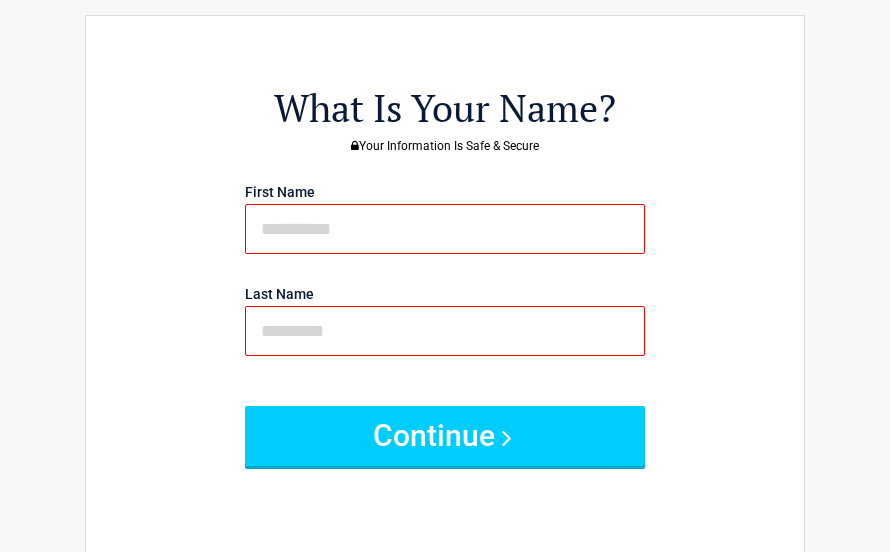 scroll, scrollTop: 29, scrollLeft: 0, axis: vertical 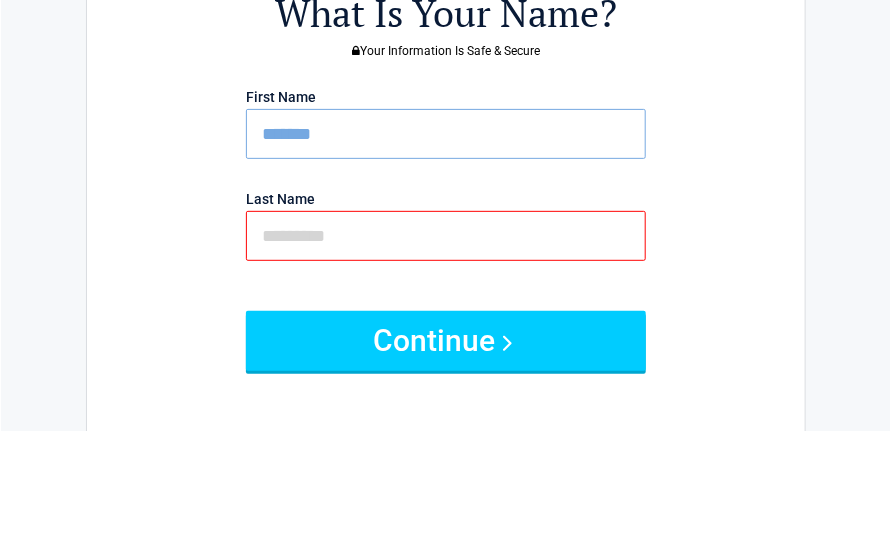 type on "*******" 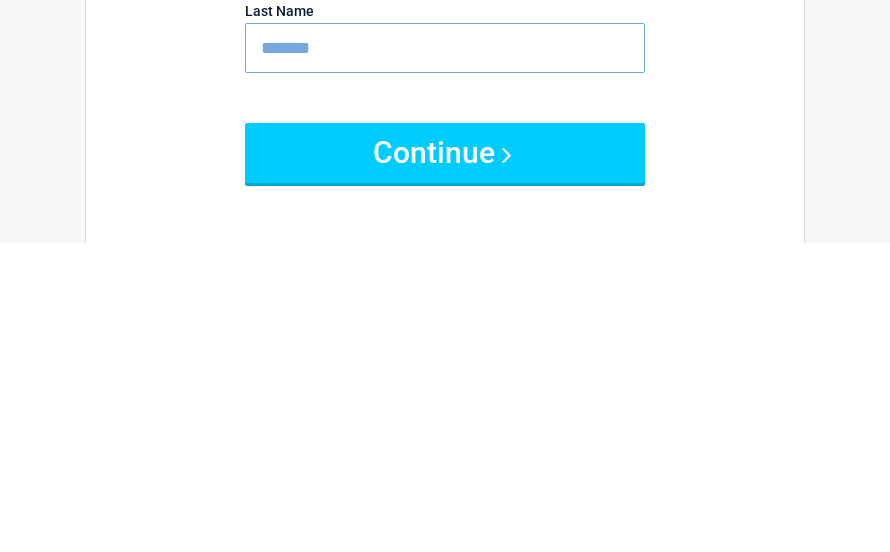type on "*******" 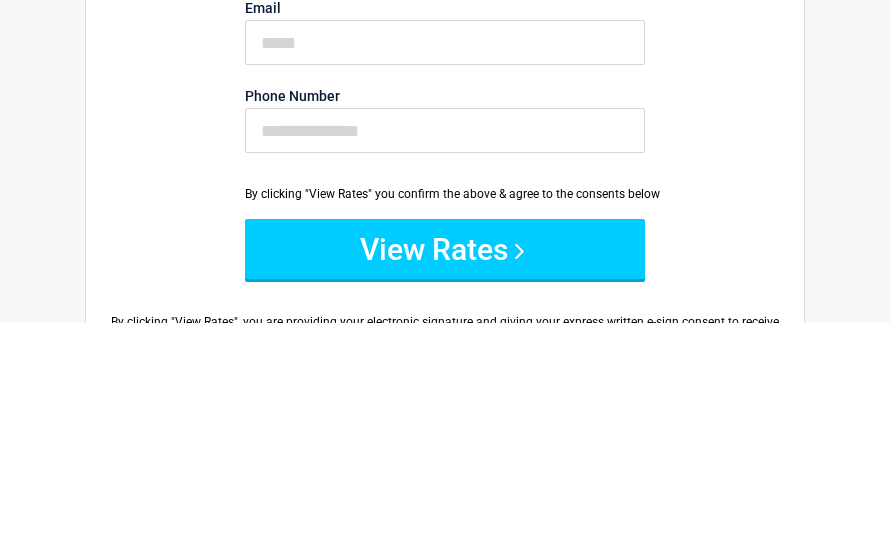 scroll, scrollTop: 110, scrollLeft: 0, axis: vertical 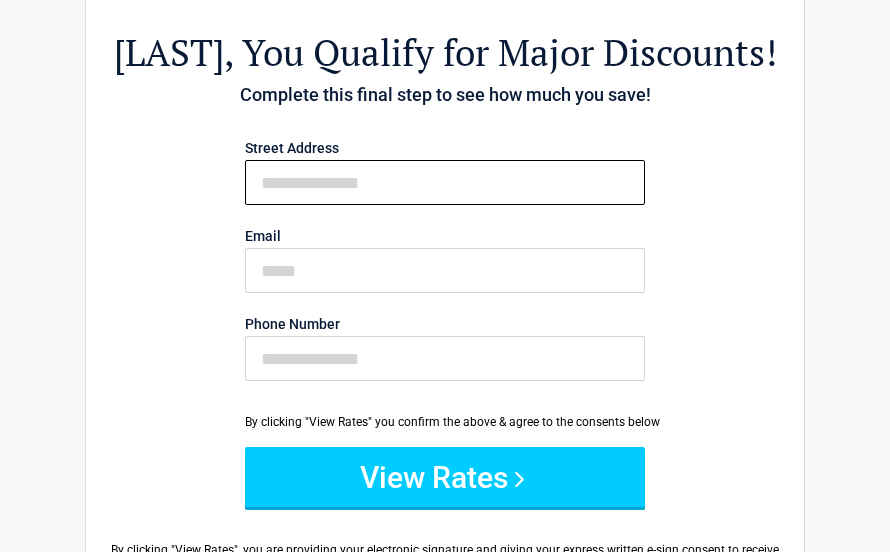 click on "First Name" at bounding box center (445, 182) 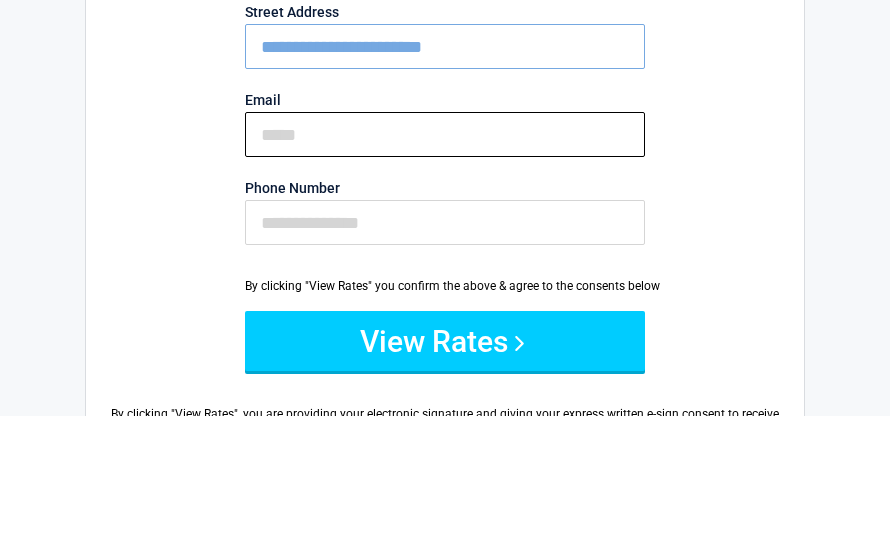 type on "**********" 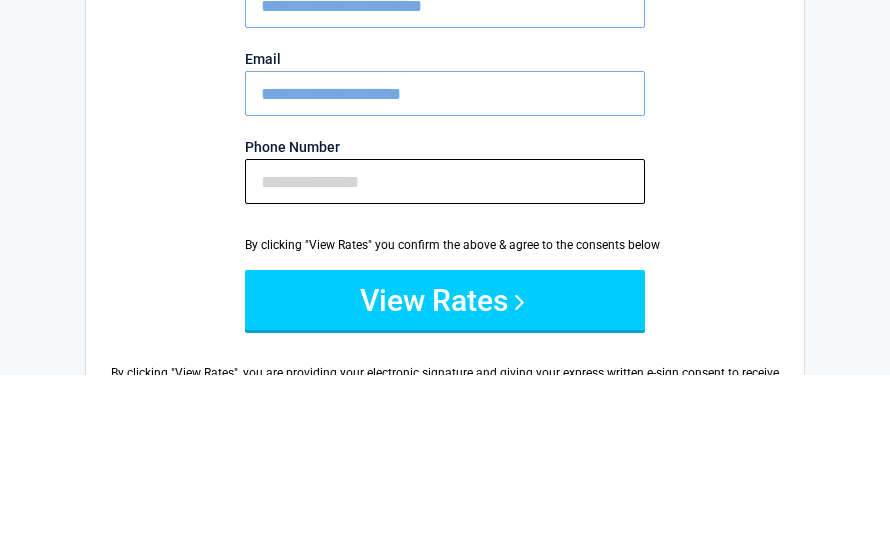 type on "**********" 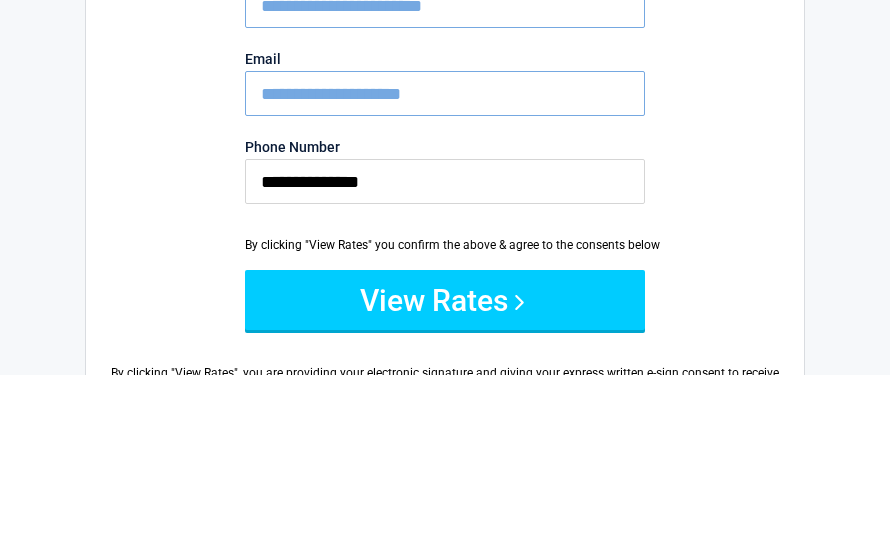 scroll, scrollTop: 288, scrollLeft: 0, axis: vertical 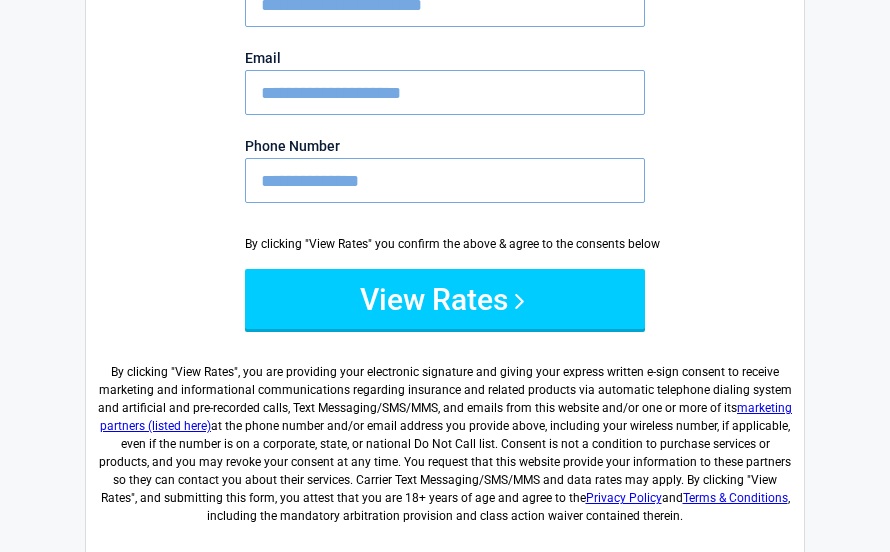 click on "View Rates" at bounding box center [445, 299] 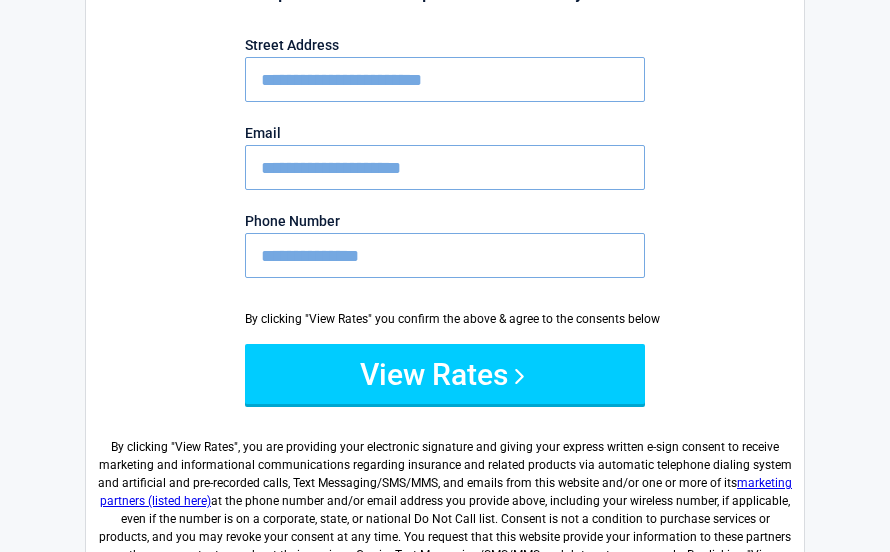 scroll, scrollTop: 0, scrollLeft: 0, axis: both 